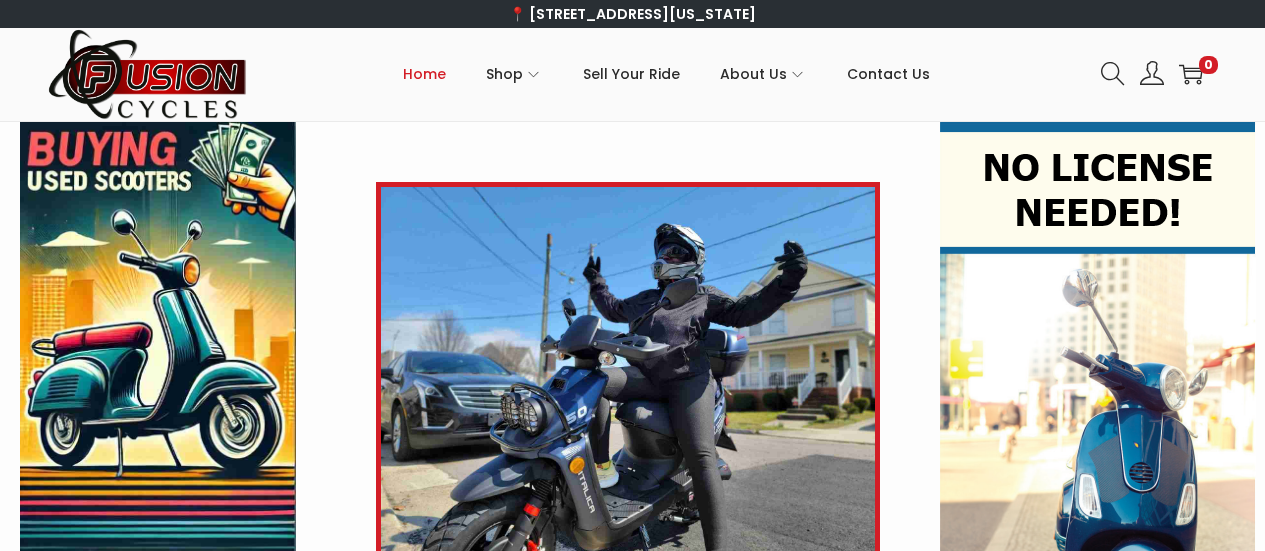 scroll, scrollTop: 0, scrollLeft: 0, axis: both 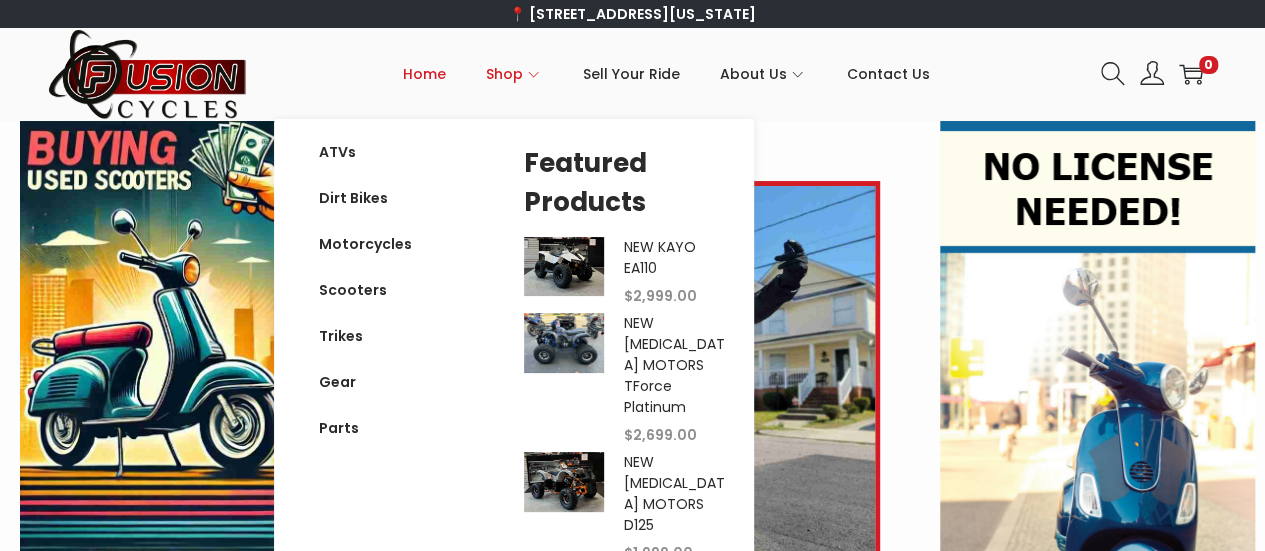 click at bounding box center (564, 482) 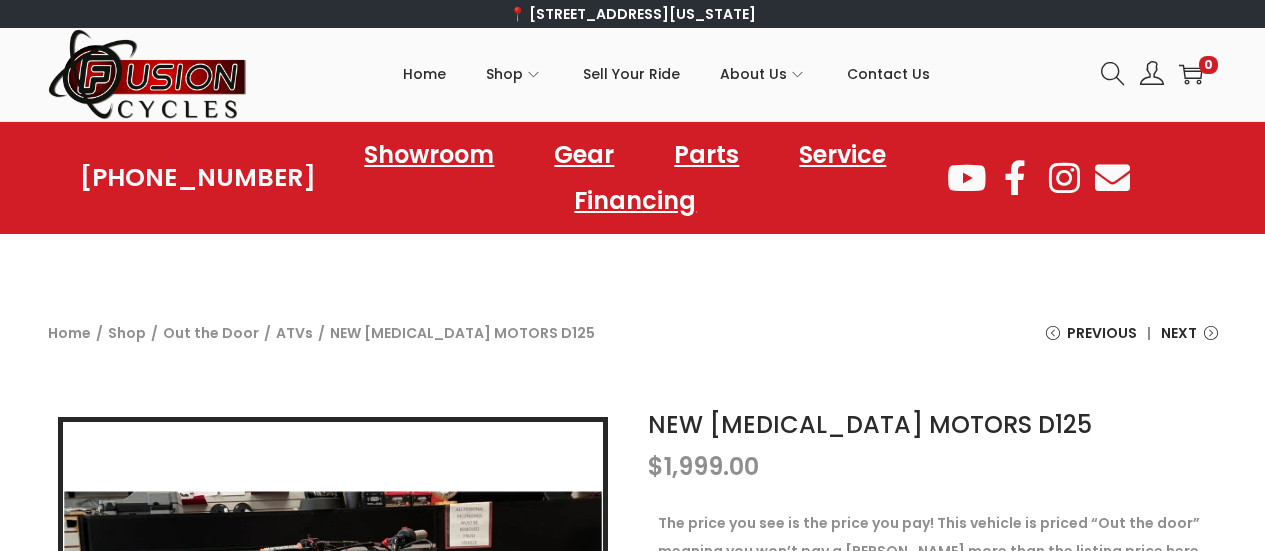 scroll, scrollTop: 0, scrollLeft: 0, axis: both 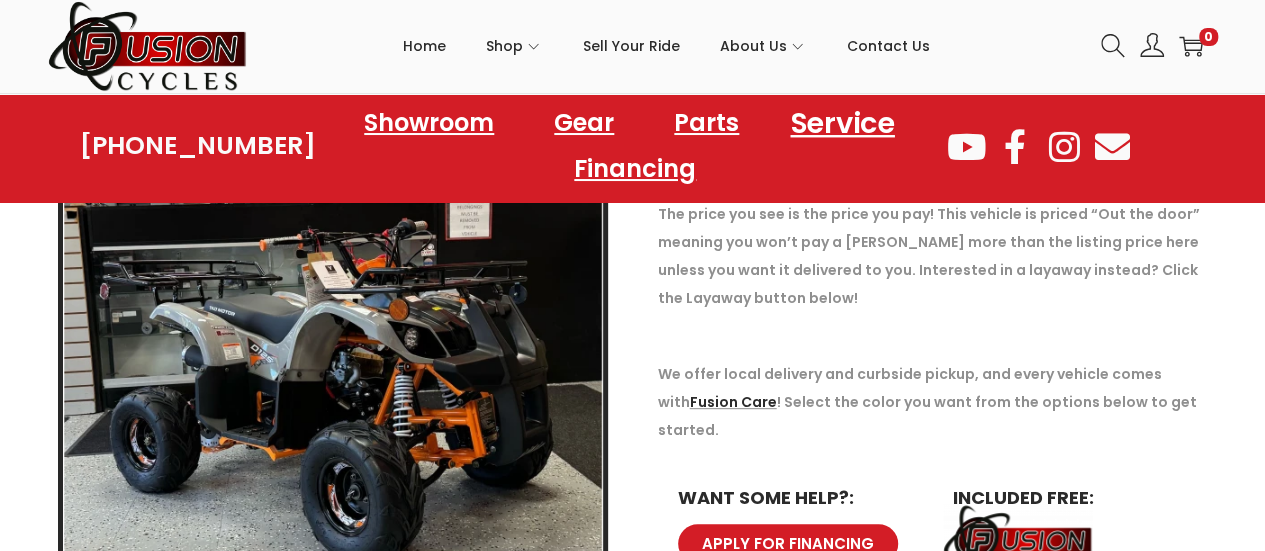click on "Service" 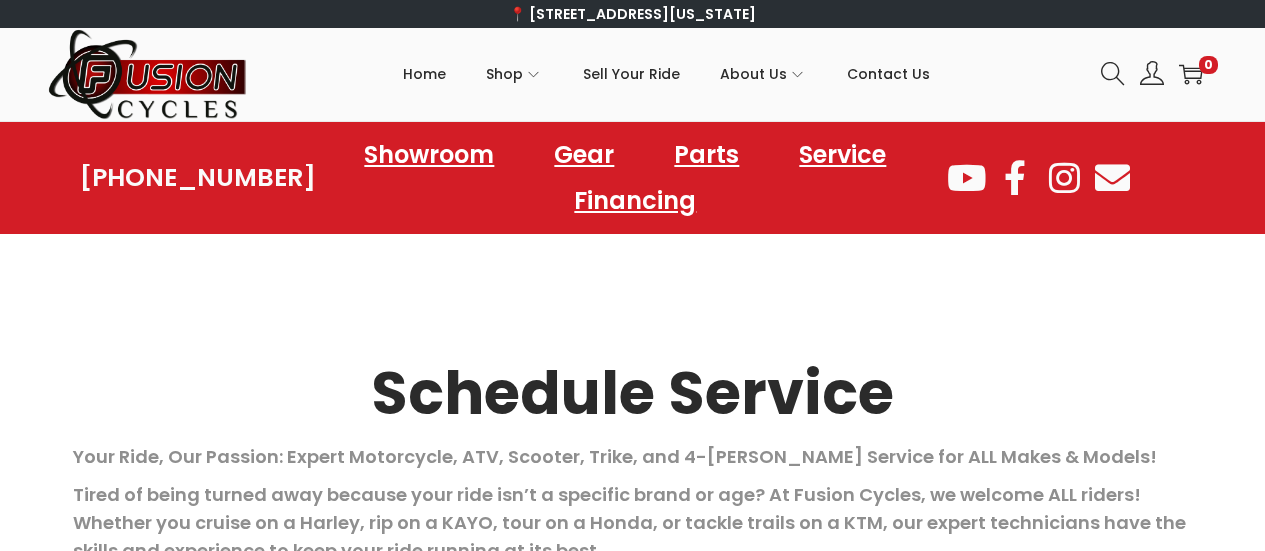 scroll, scrollTop: 0, scrollLeft: 0, axis: both 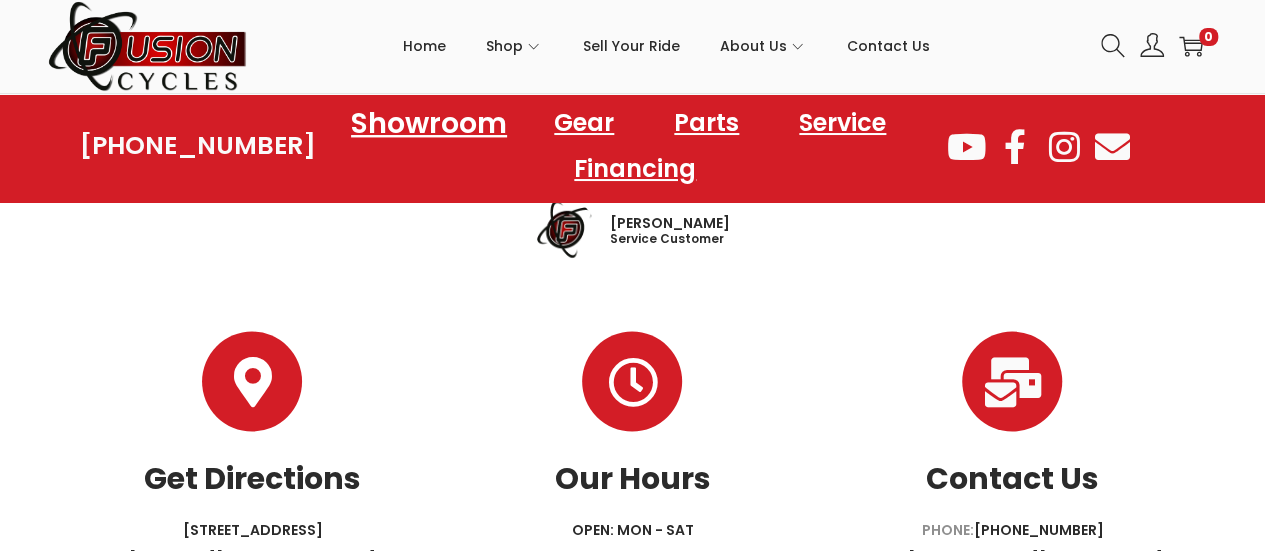 click on "Showroom" 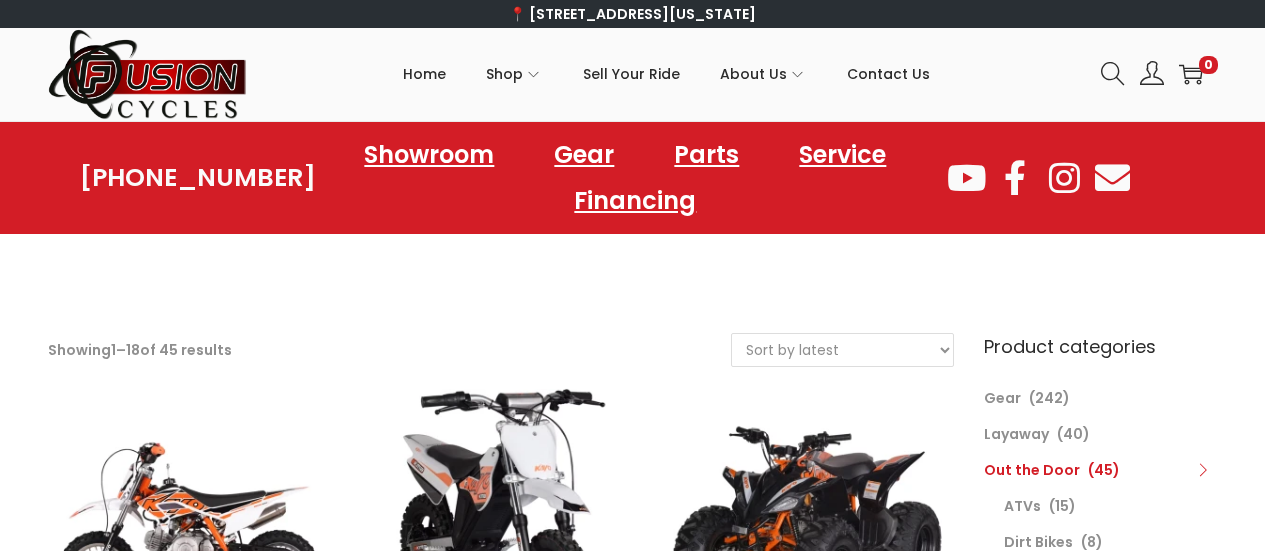 scroll, scrollTop: 0, scrollLeft: 0, axis: both 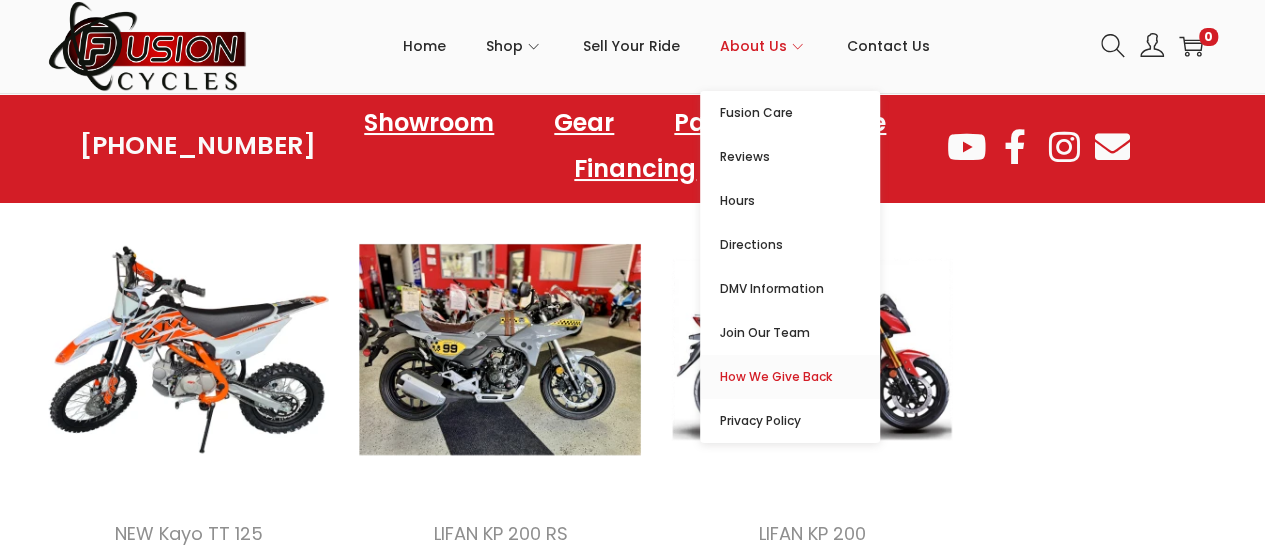 click on "How We Give Back" at bounding box center [800, 377] 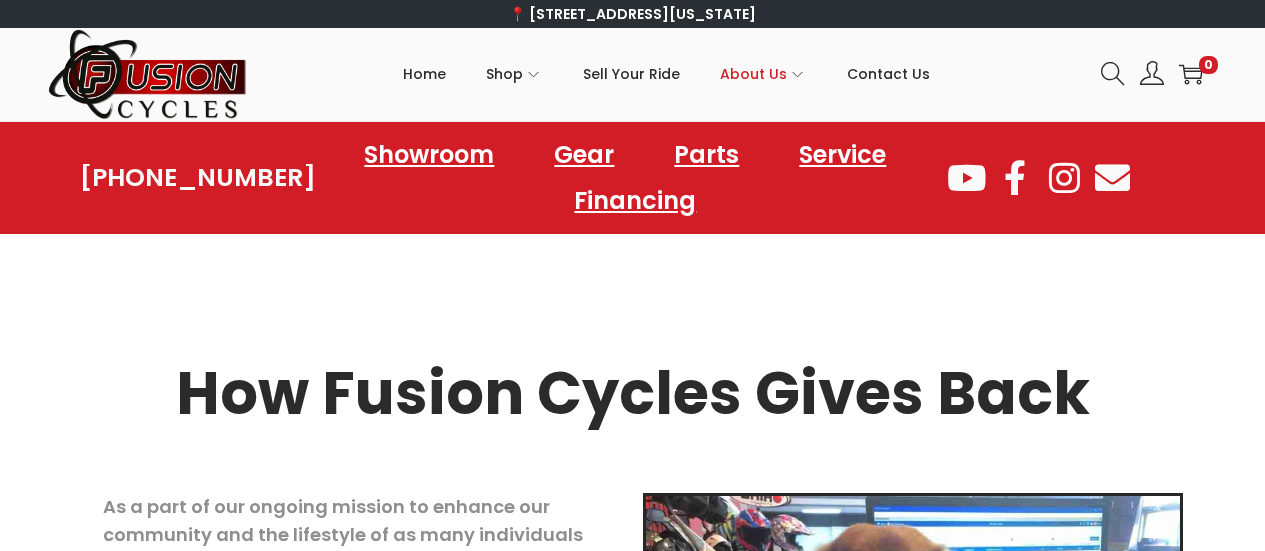 scroll, scrollTop: 0, scrollLeft: 0, axis: both 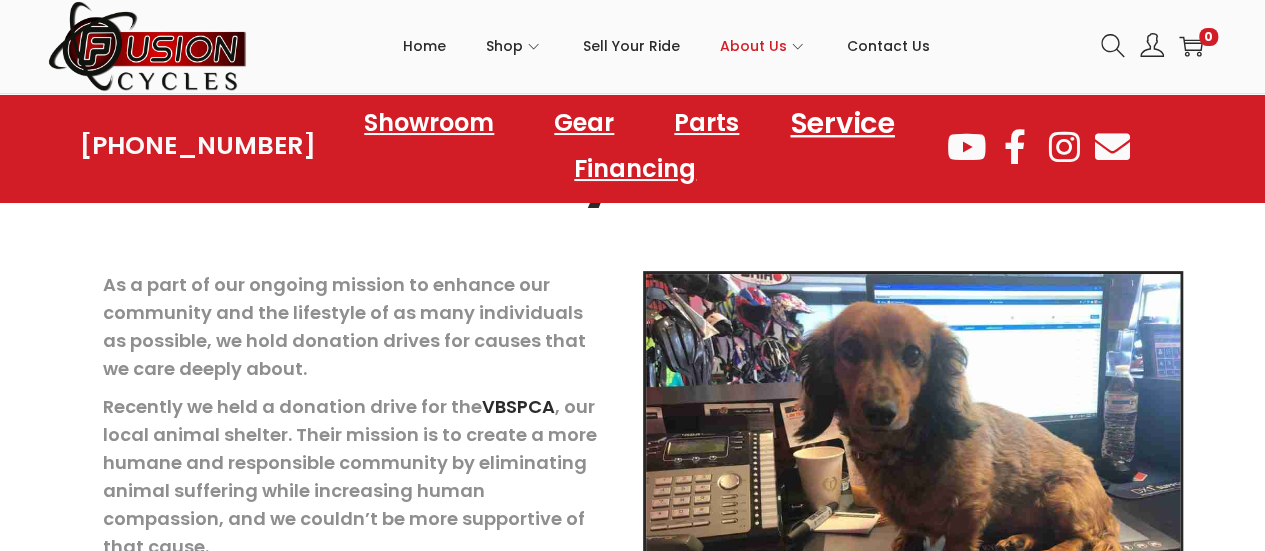 click on "Service" 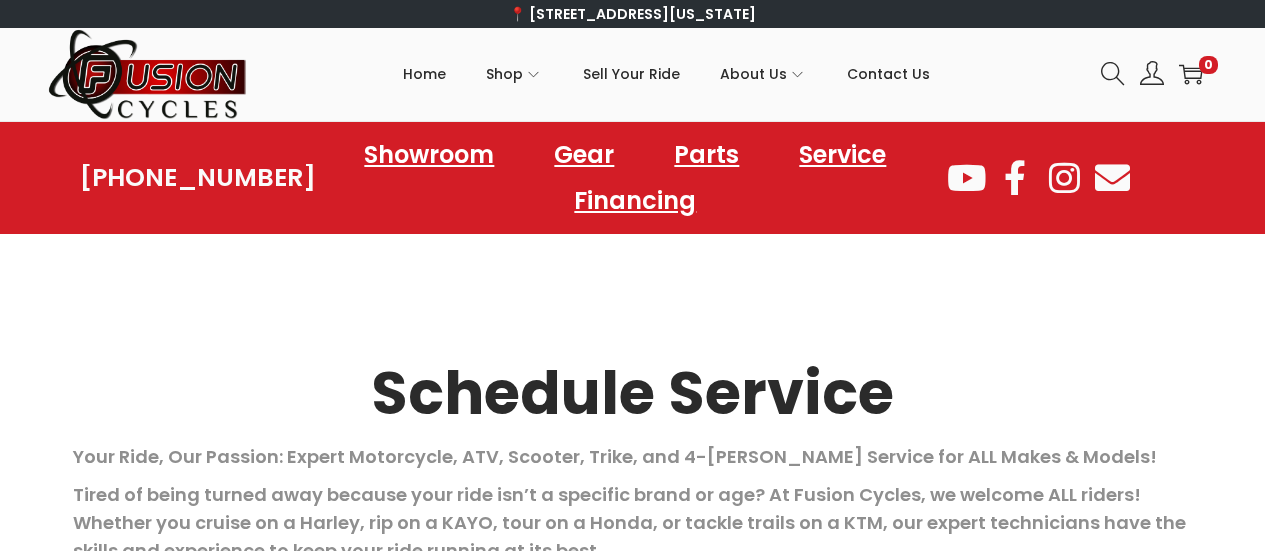 scroll, scrollTop: 0, scrollLeft: 0, axis: both 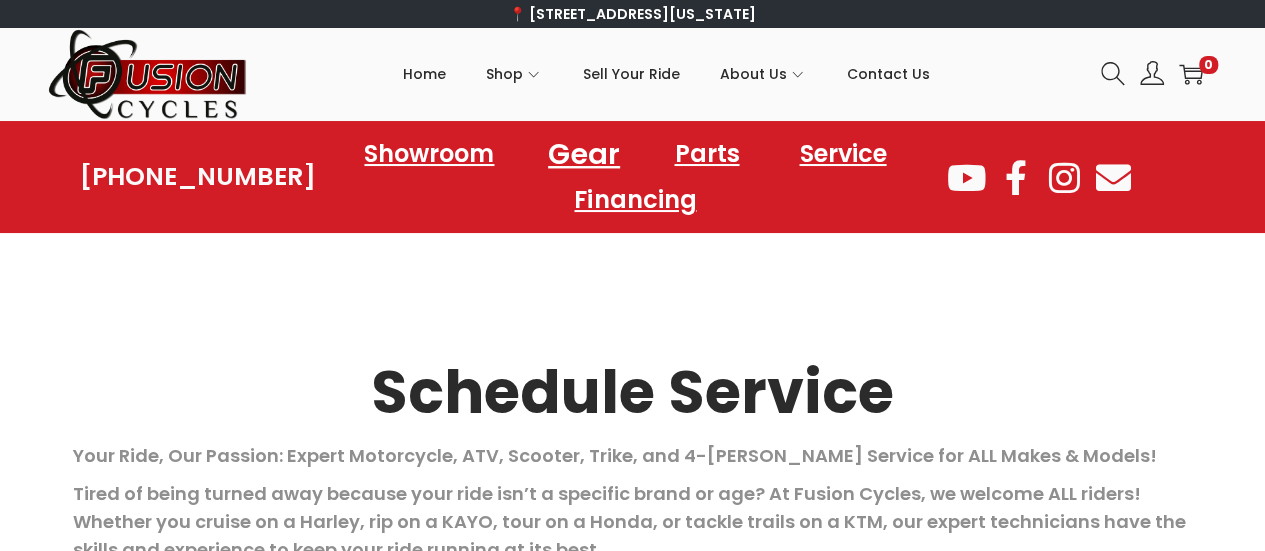 click on "Gear" 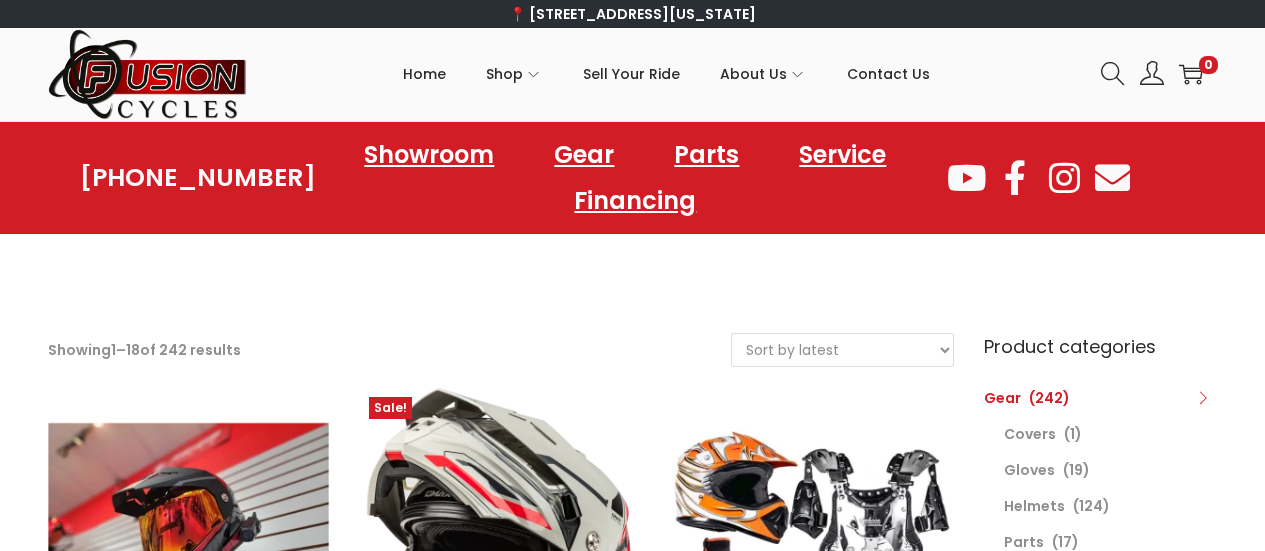 scroll, scrollTop: 0, scrollLeft: 0, axis: both 